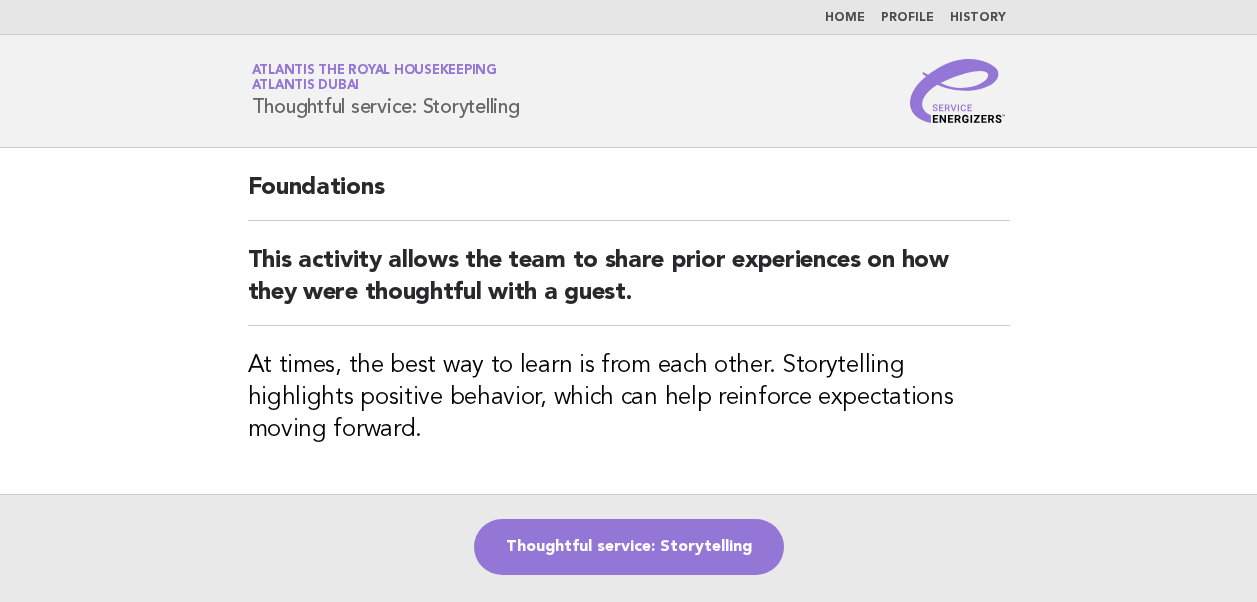 scroll, scrollTop: 0, scrollLeft: 0, axis: both 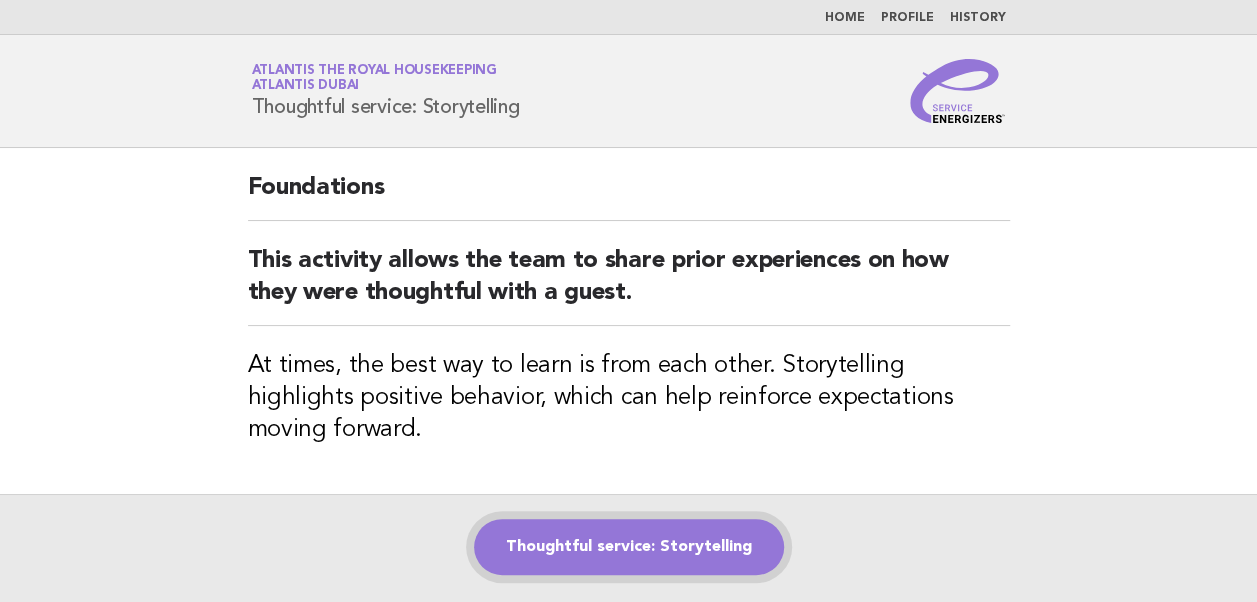 click on "Thoughtful service: Storytelling" at bounding box center [629, 547] 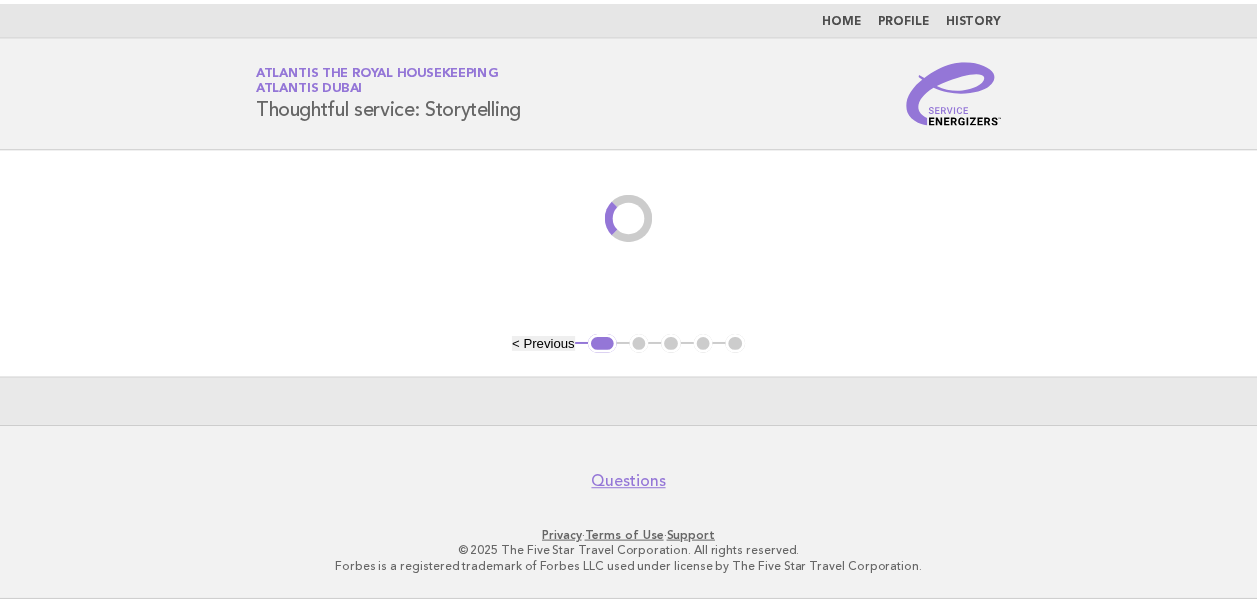 scroll, scrollTop: 0, scrollLeft: 0, axis: both 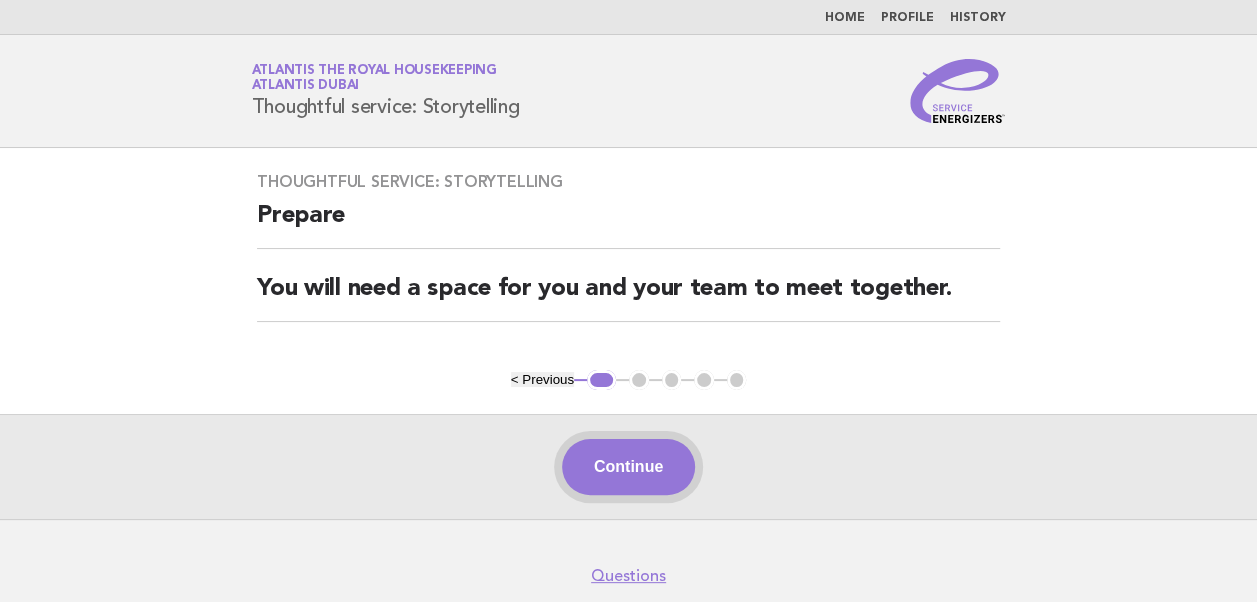drag, startPoint x: 625, startPoint y: 473, endPoint x: 610, endPoint y: 466, distance: 16.552946 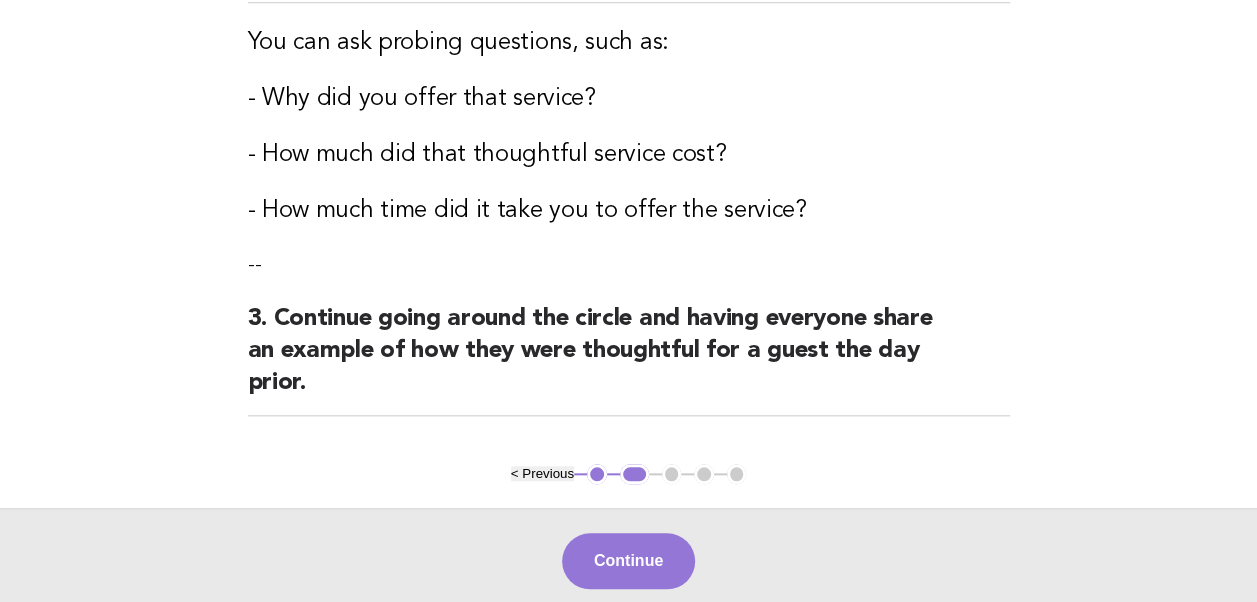 scroll, scrollTop: 846, scrollLeft: 0, axis: vertical 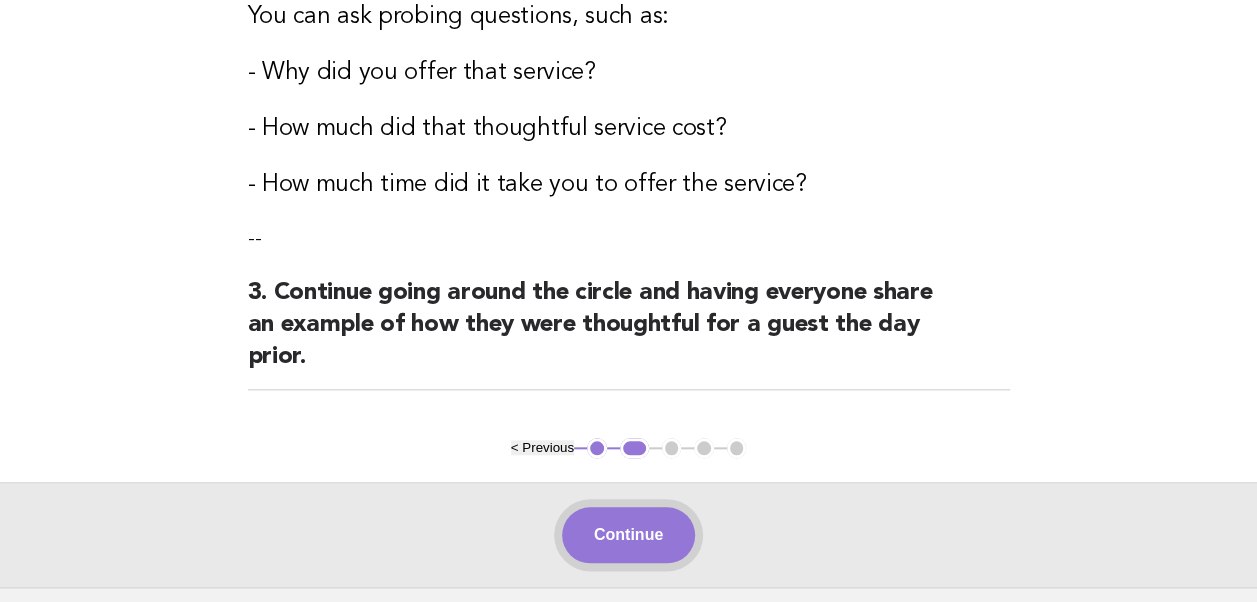 click on "Continue" at bounding box center (628, 535) 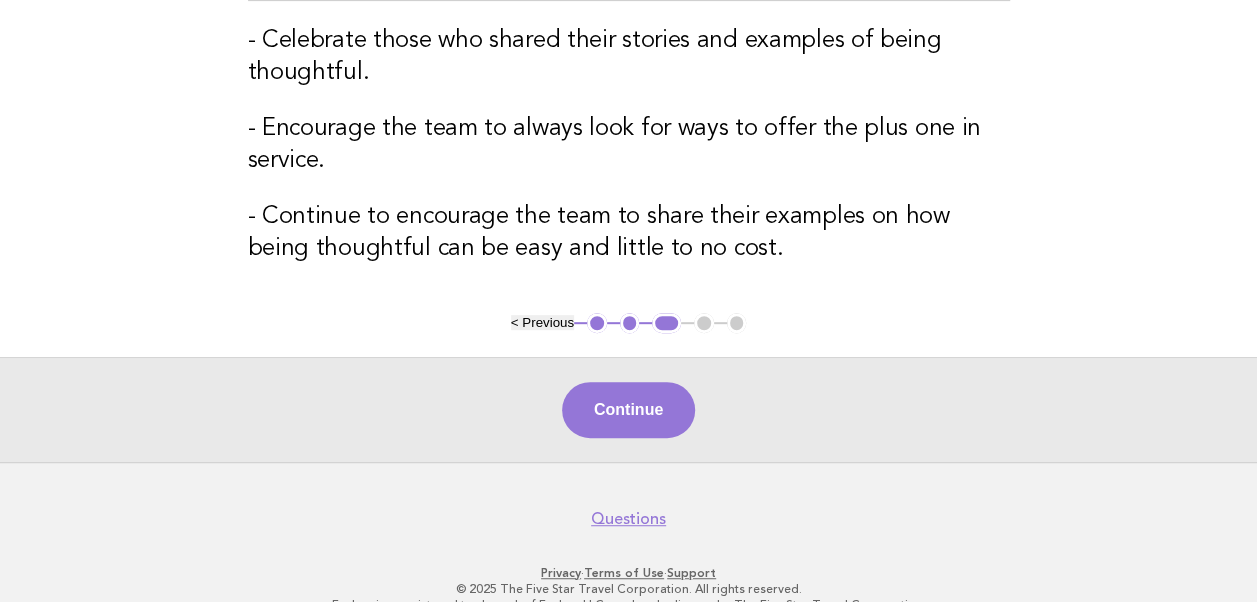 scroll, scrollTop: 384, scrollLeft: 0, axis: vertical 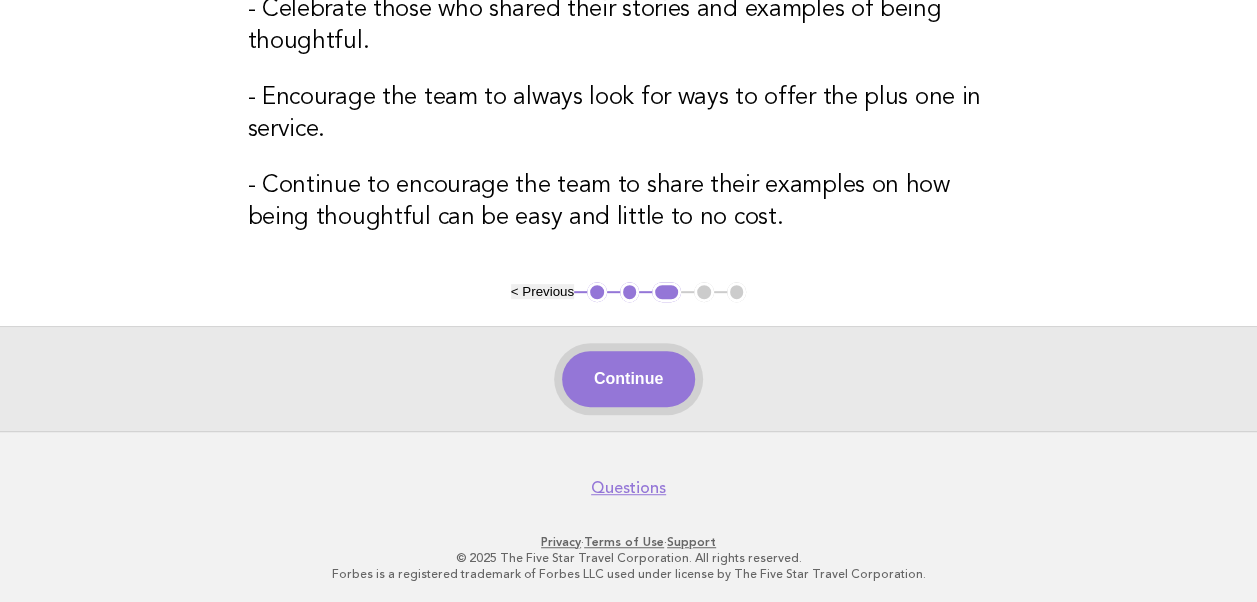 click on "Continue" at bounding box center [628, 379] 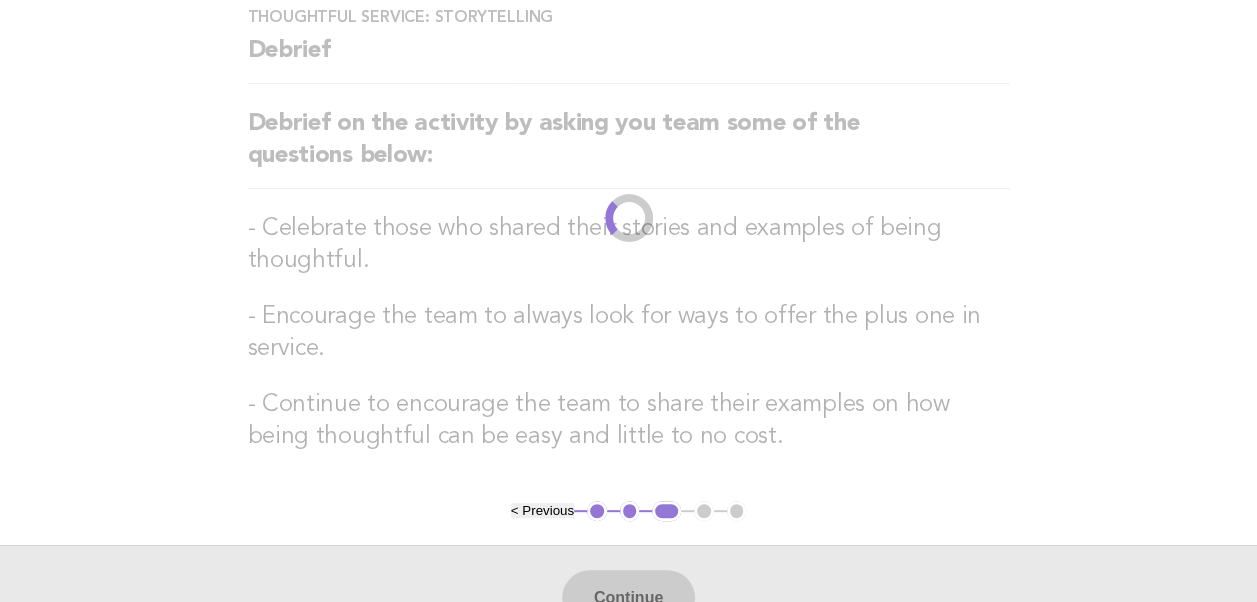 scroll, scrollTop: 0, scrollLeft: 0, axis: both 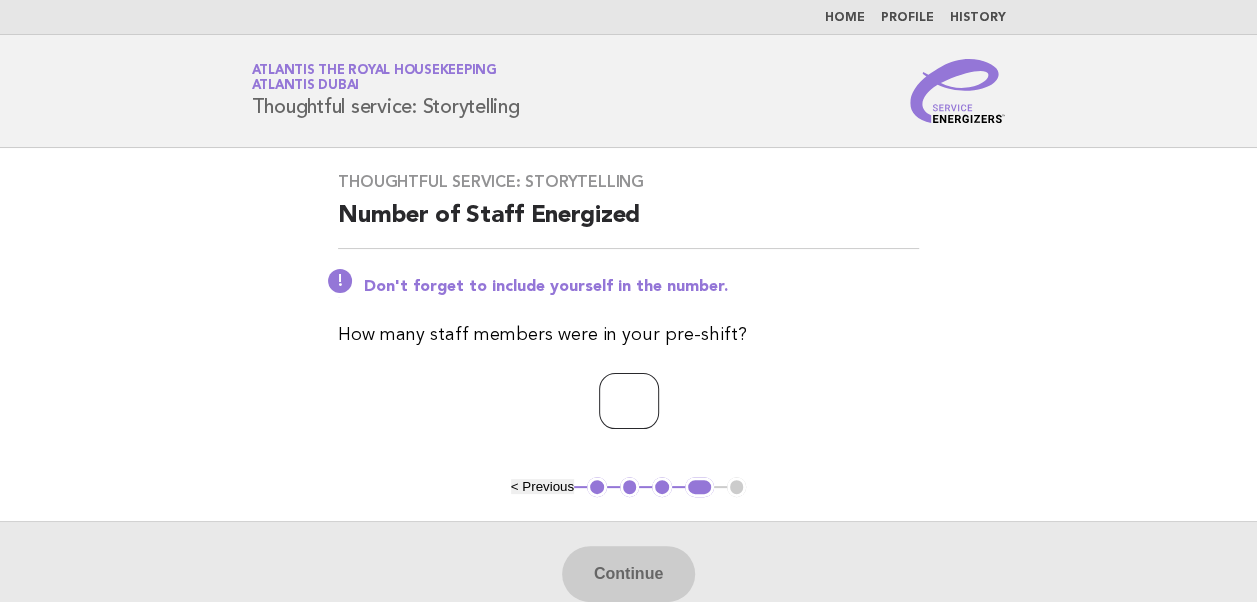 click at bounding box center [629, 401] 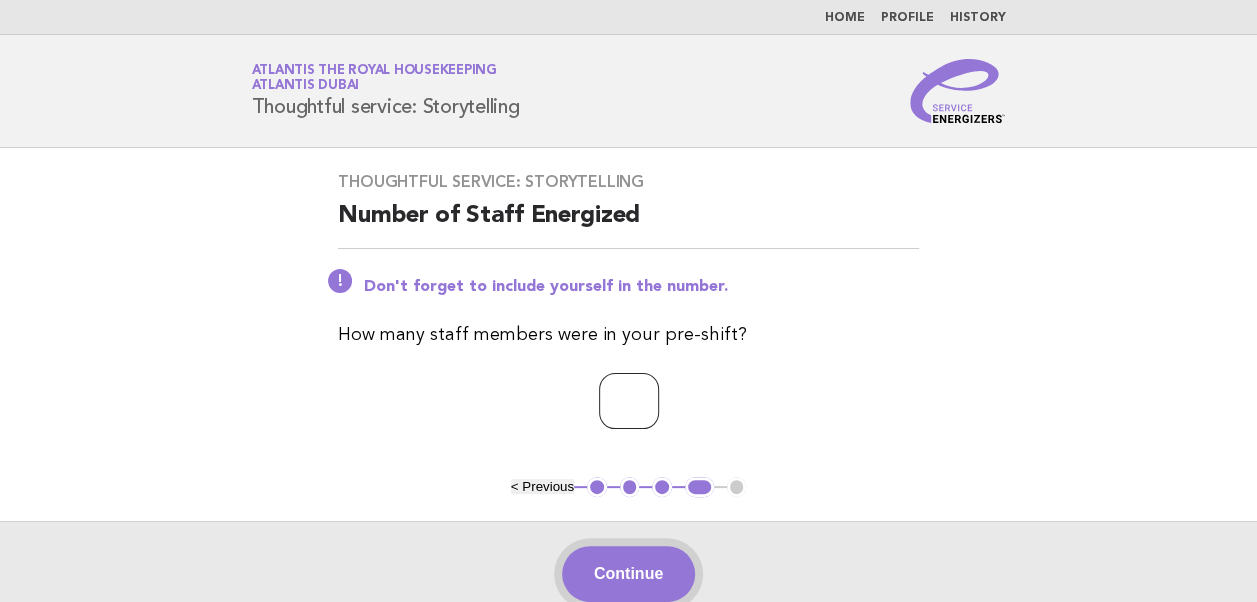 type on "**" 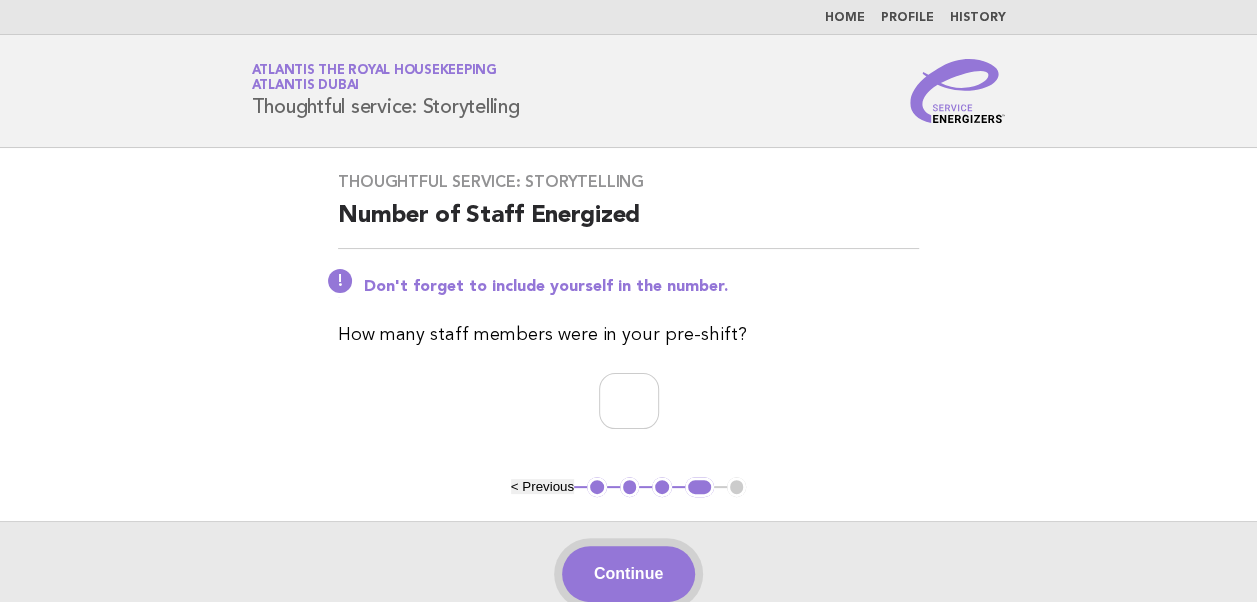 click on "Continue" at bounding box center [628, 574] 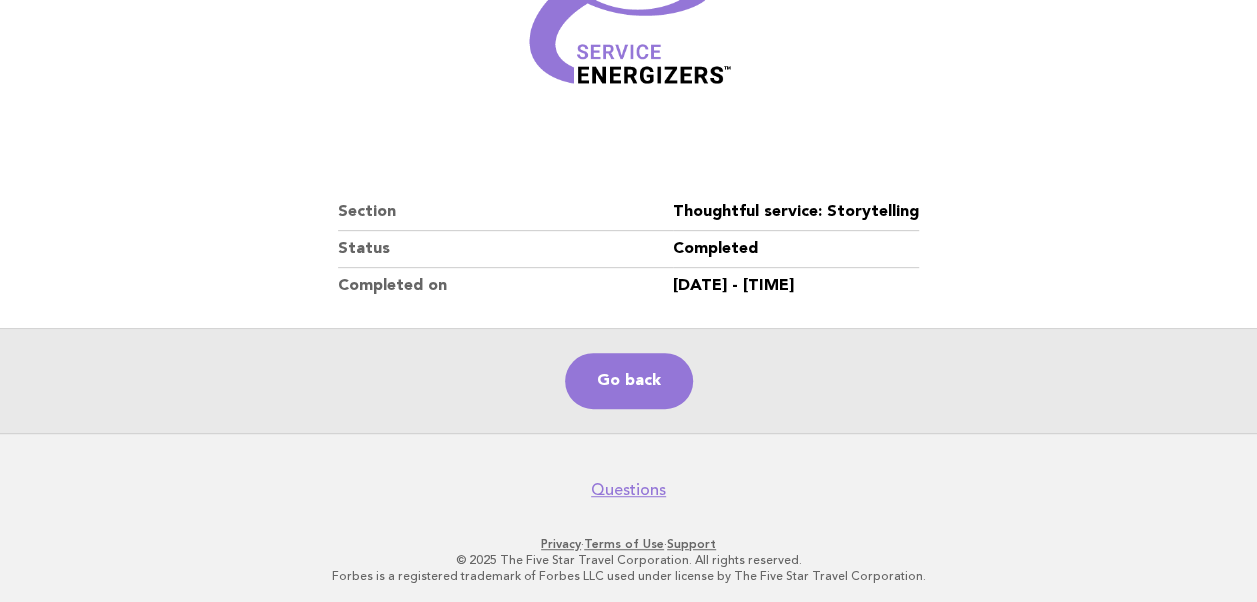 scroll, scrollTop: 342, scrollLeft: 0, axis: vertical 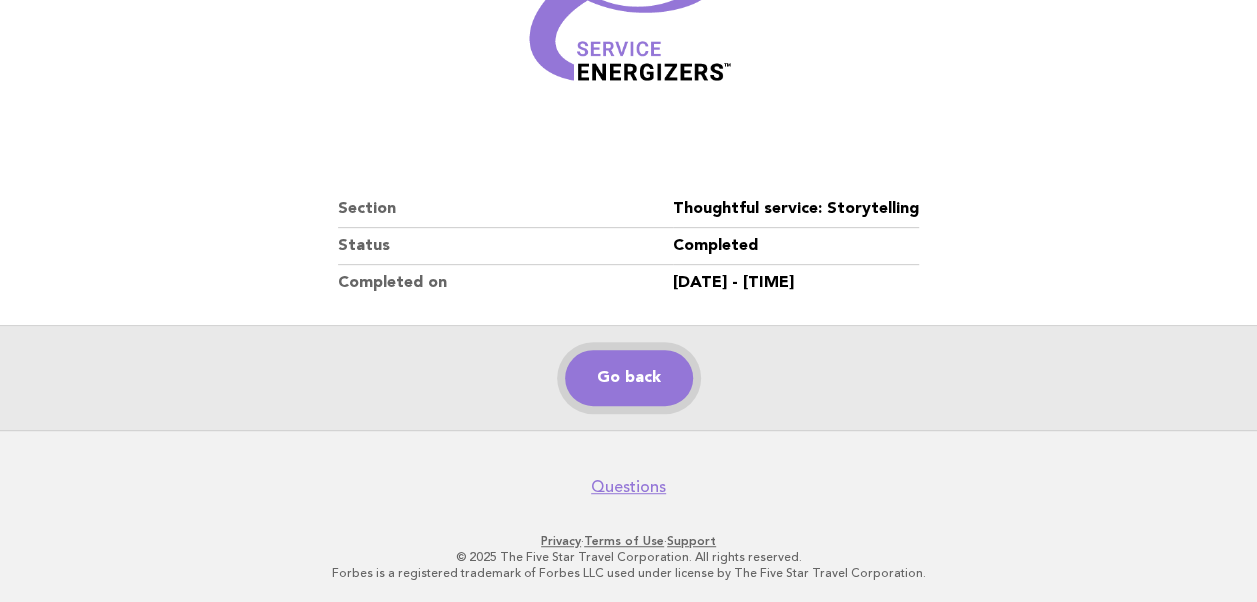 click on "Go back" at bounding box center [629, 378] 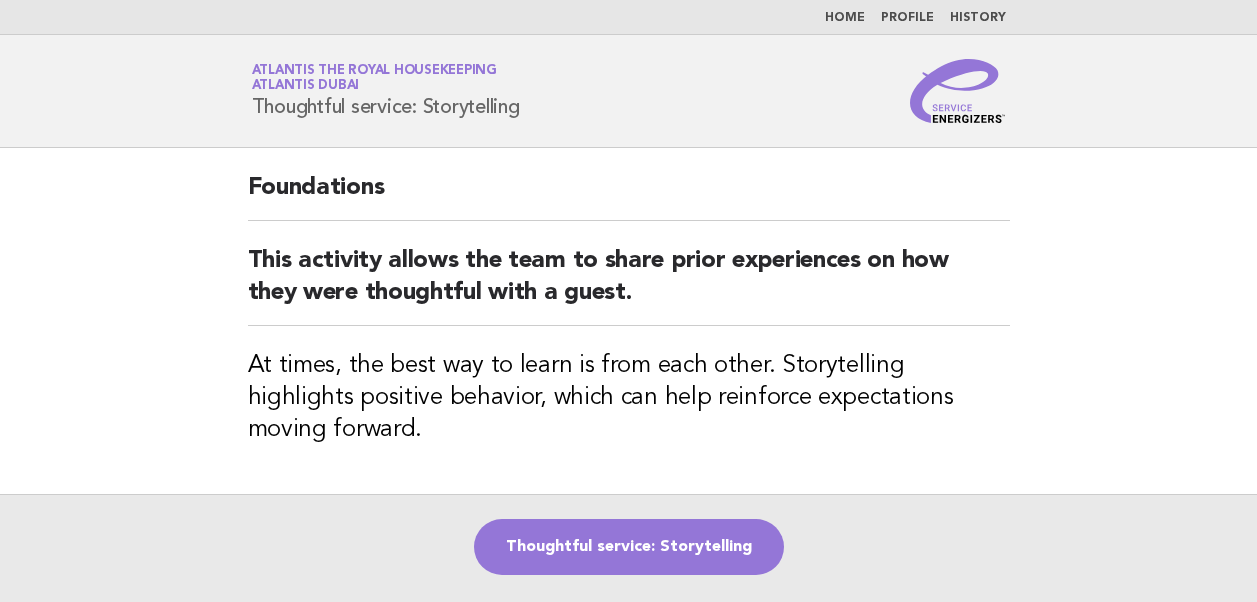 scroll, scrollTop: 0, scrollLeft: 0, axis: both 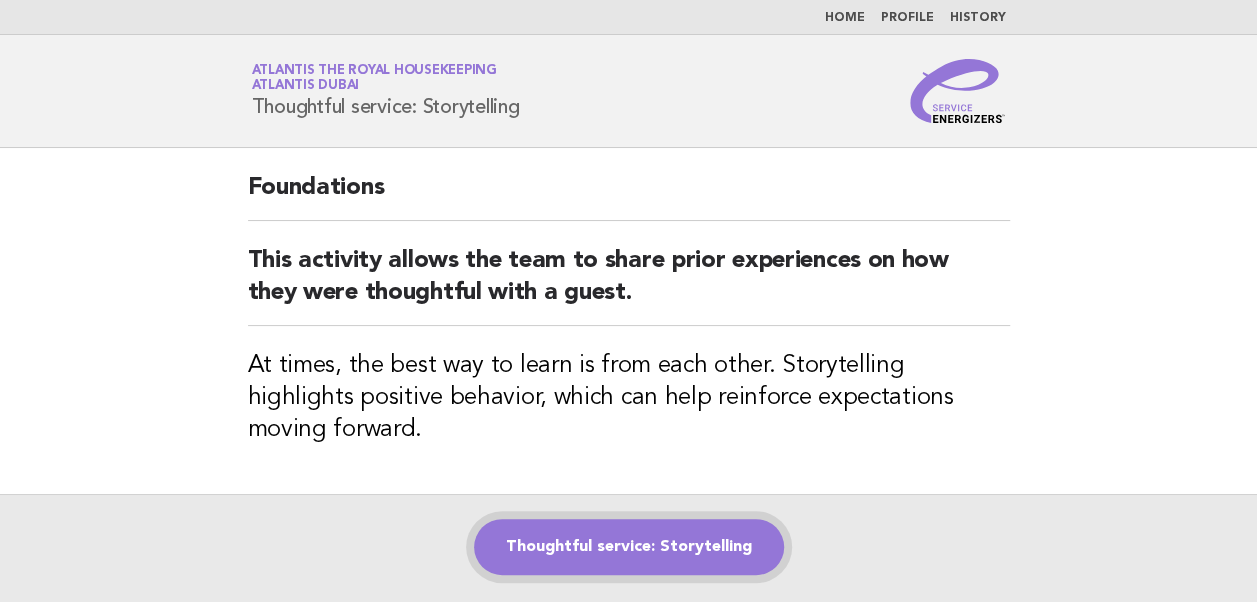 click on "Thoughtful service: Storytelling" at bounding box center (629, 547) 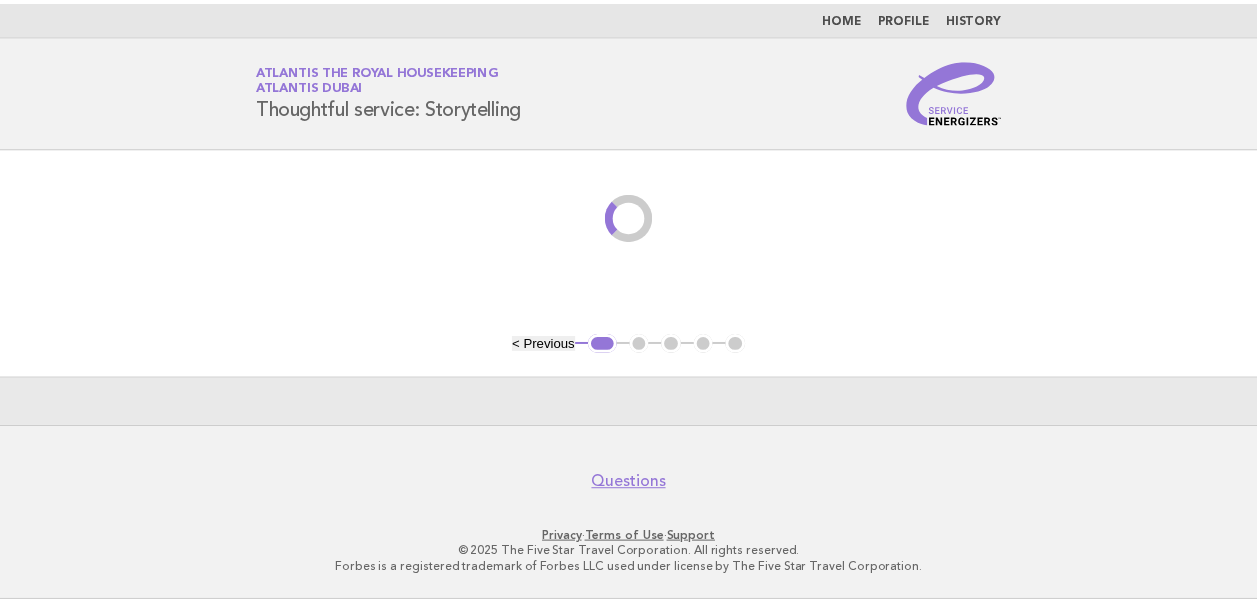 scroll, scrollTop: 0, scrollLeft: 0, axis: both 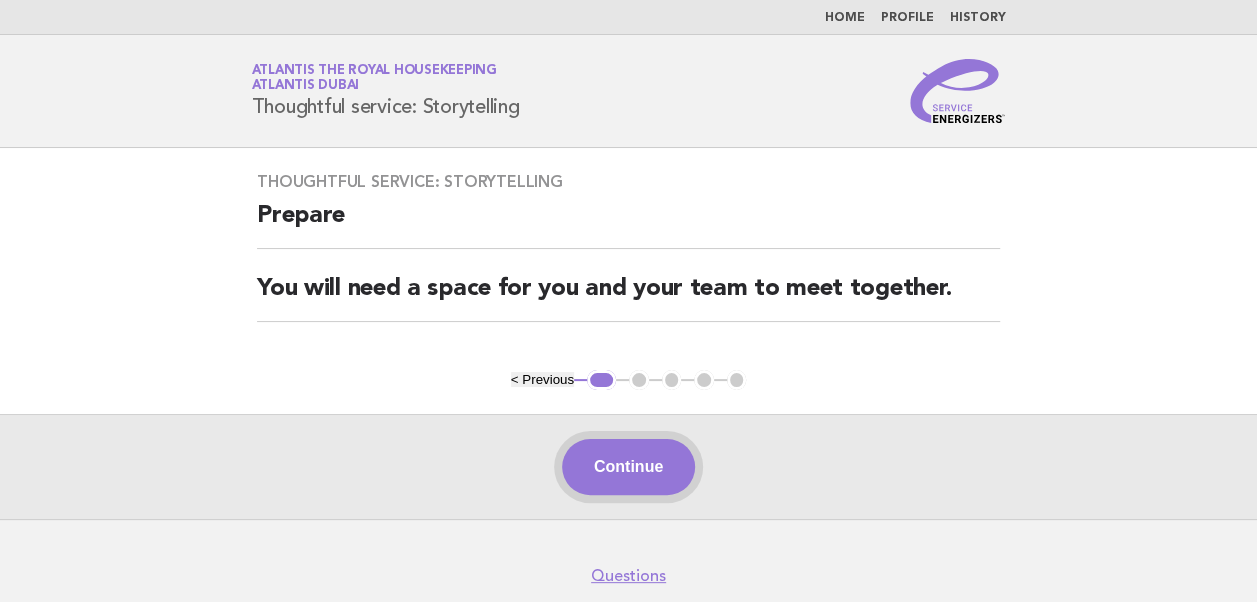 click on "Continue" at bounding box center (628, 467) 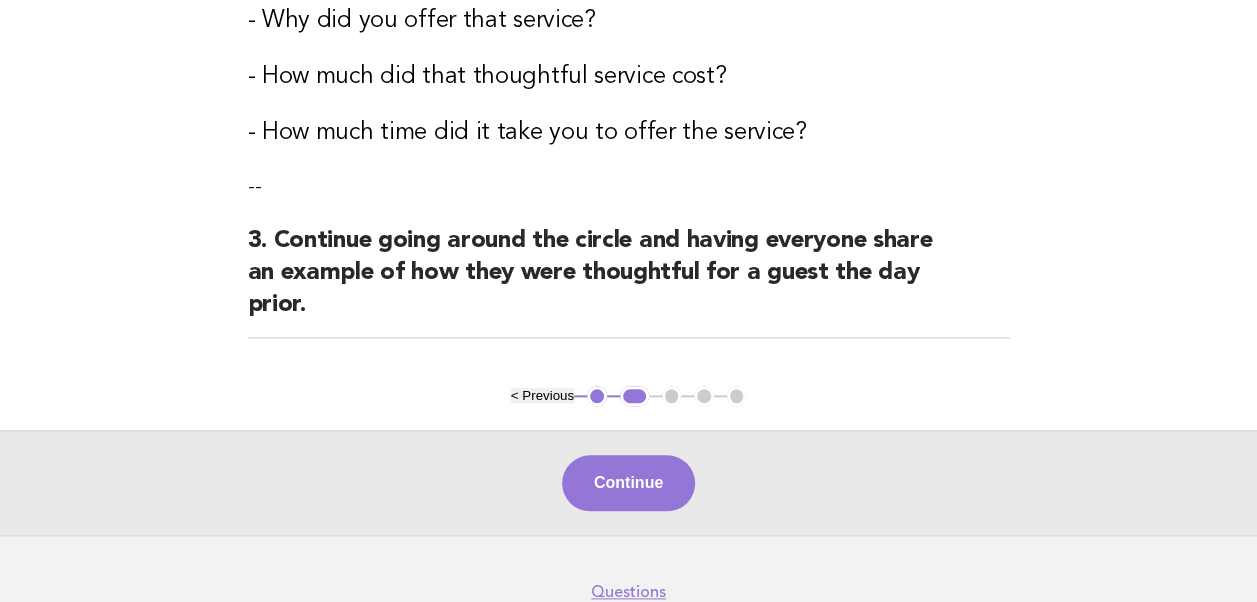 scroll, scrollTop: 973, scrollLeft: 0, axis: vertical 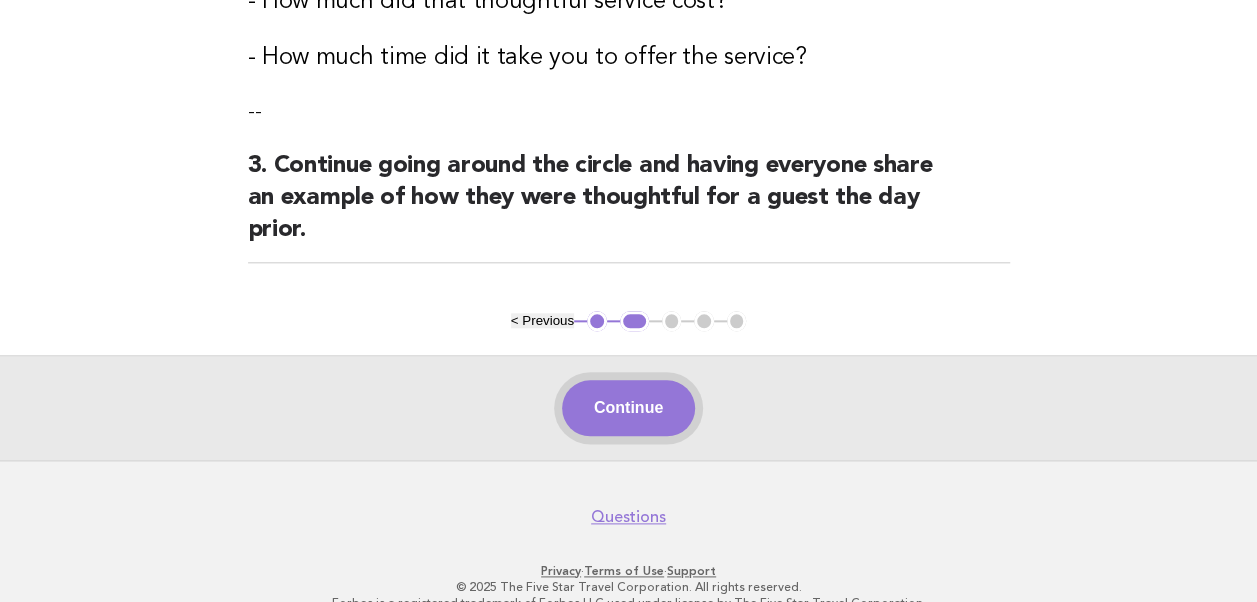 click on "Continue" at bounding box center [628, 408] 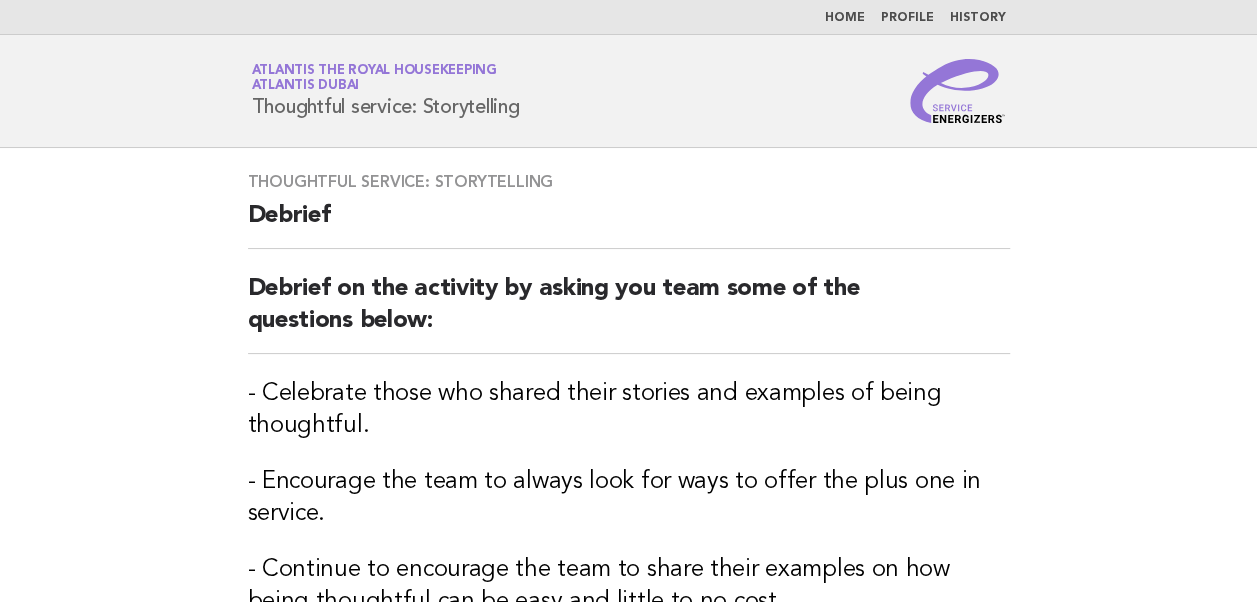scroll, scrollTop: 384, scrollLeft: 0, axis: vertical 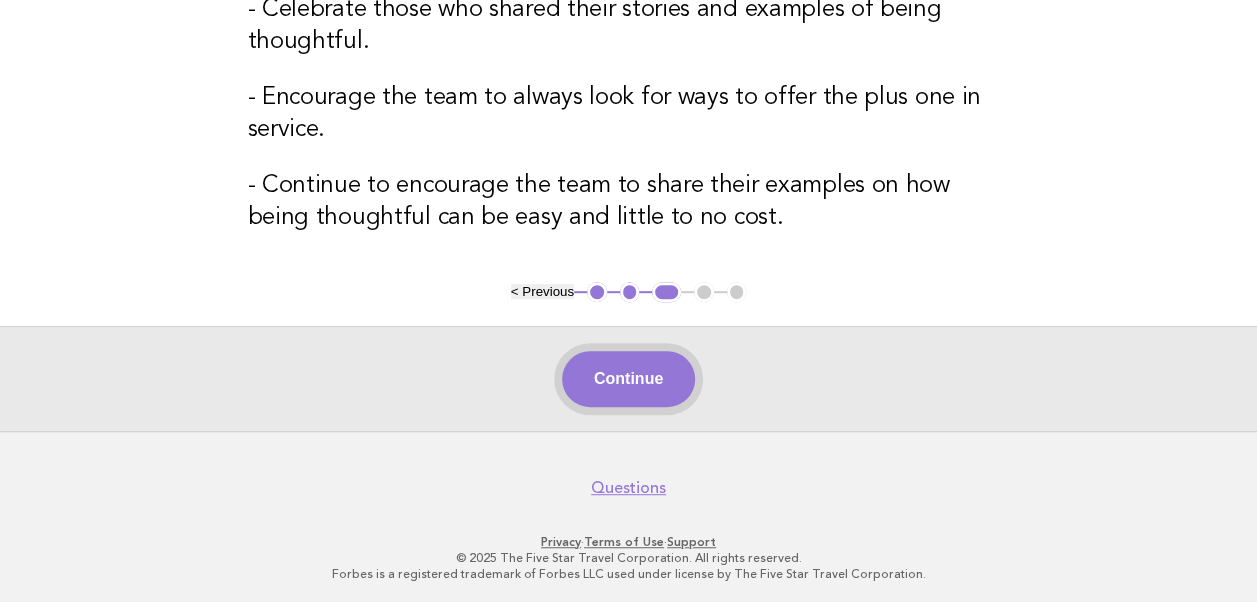 click on "Continue" at bounding box center (628, 379) 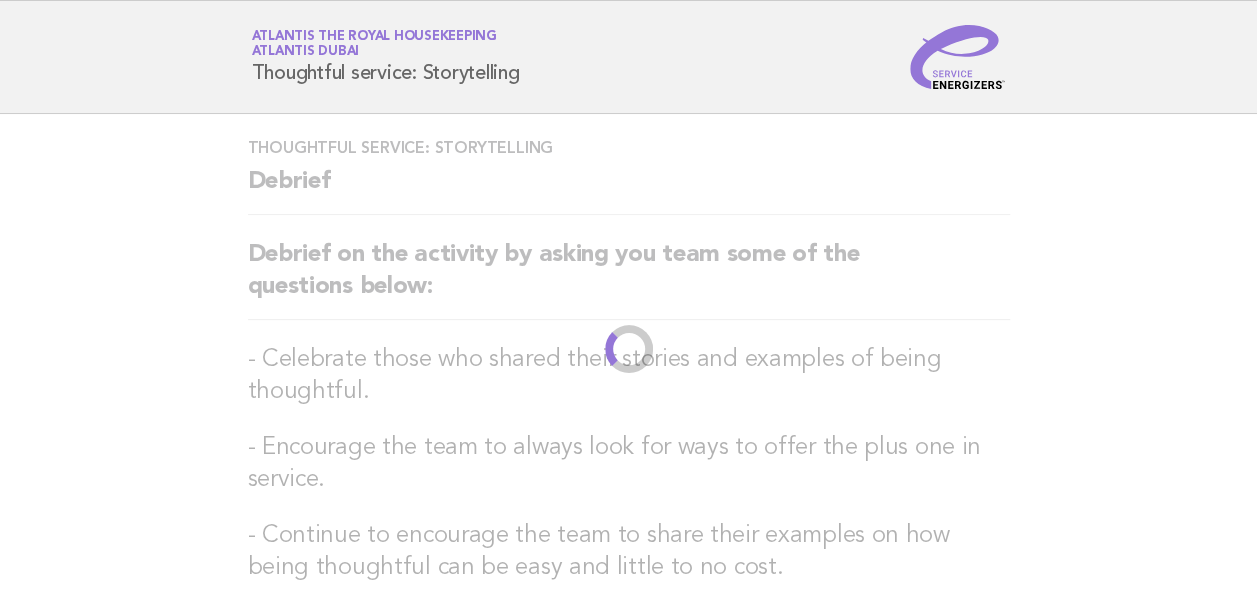 scroll, scrollTop: 0, scrollLeft: 0, axis: both 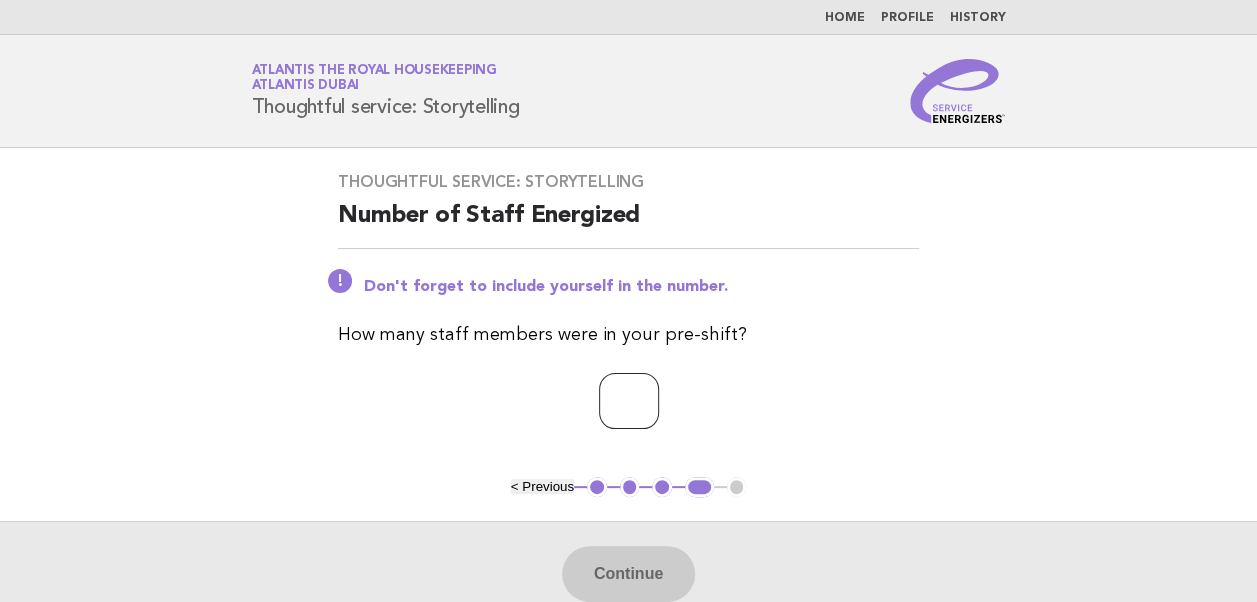 click at bounding box center (629, 401) 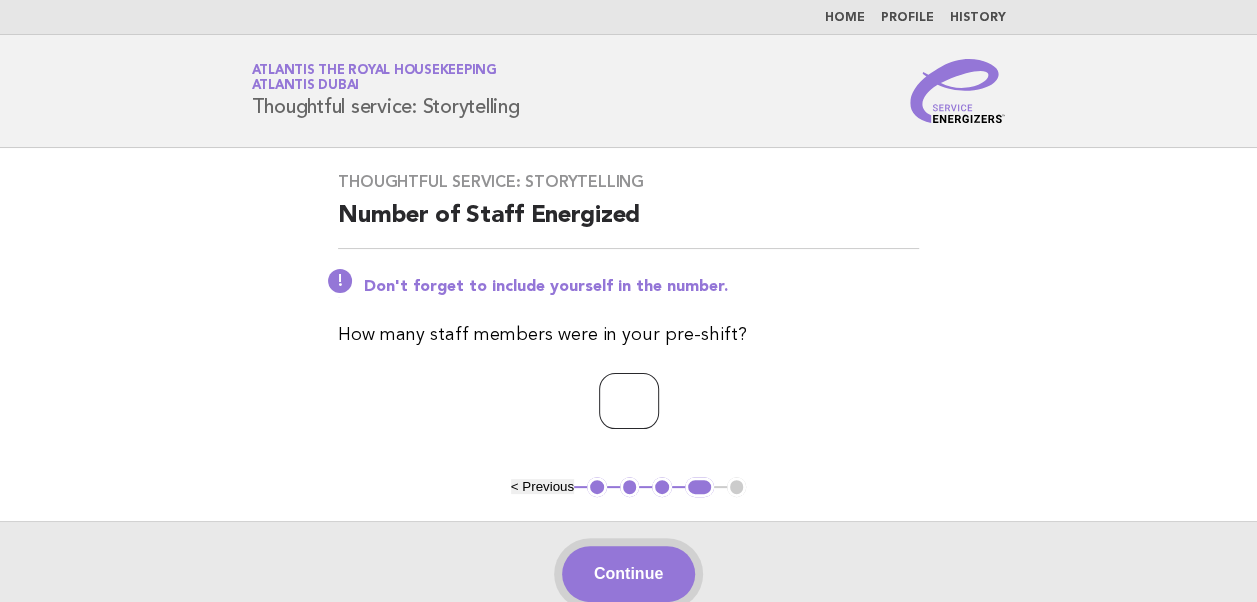 type on "**" 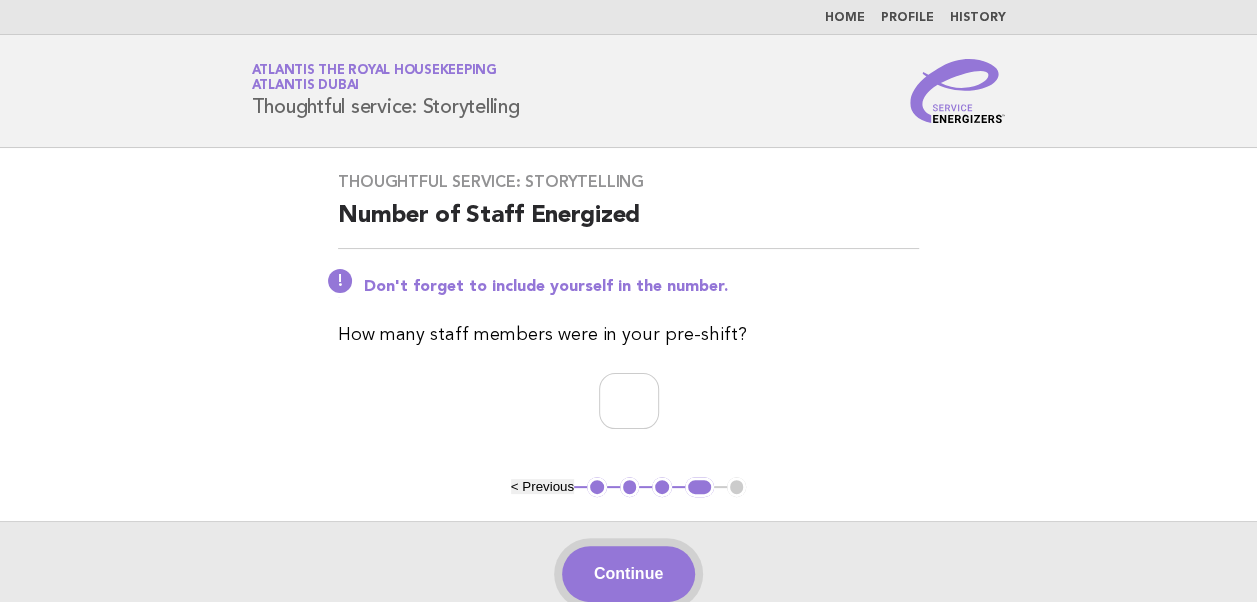 click on "Continue" at bounding box center (628, 574) 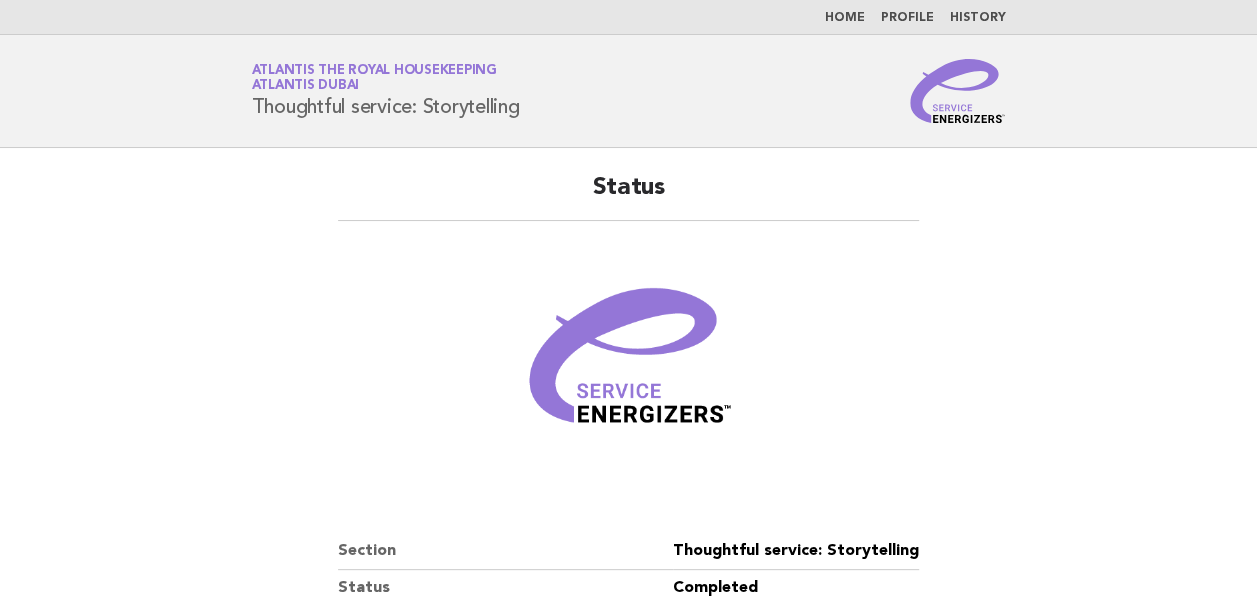 scroll, scrollTop: 241, scrollLeft: 0, axis: vertical 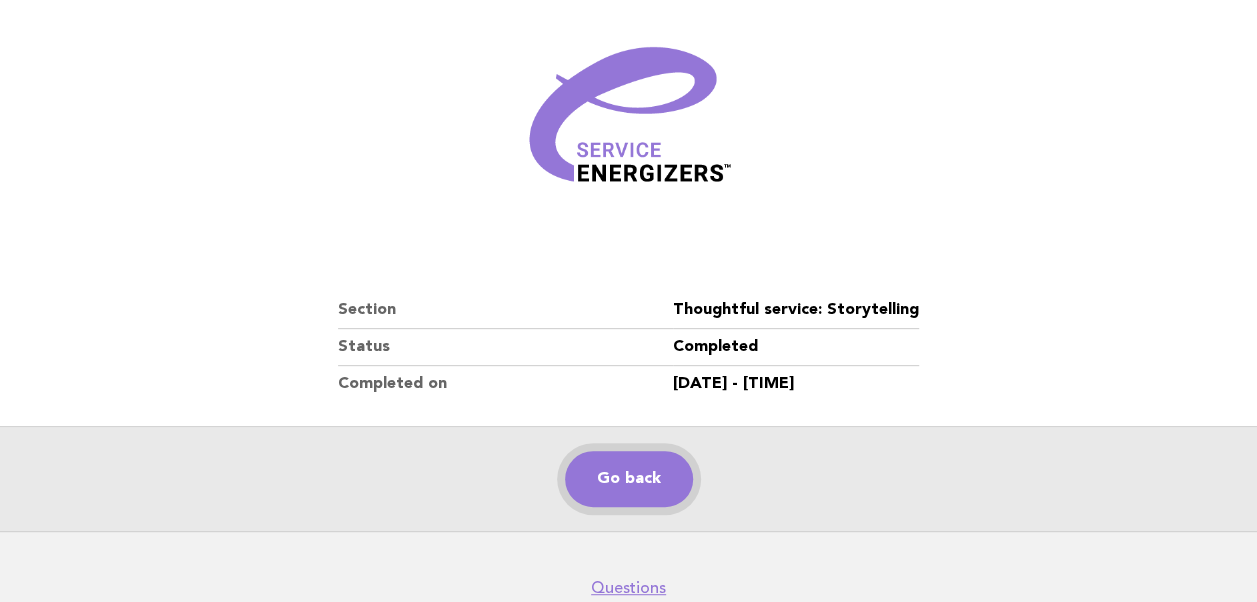 click on "Go back" at bounding box center [629, 479] 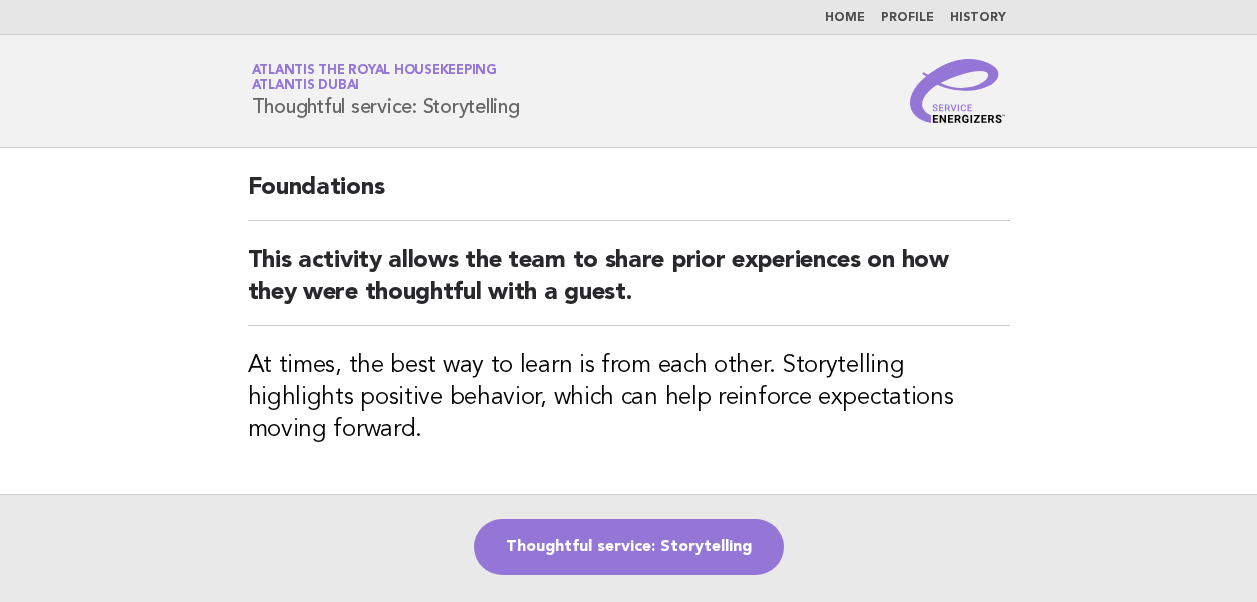 scroll, scrollTop: 0, scrollLeft: 0, axis: both 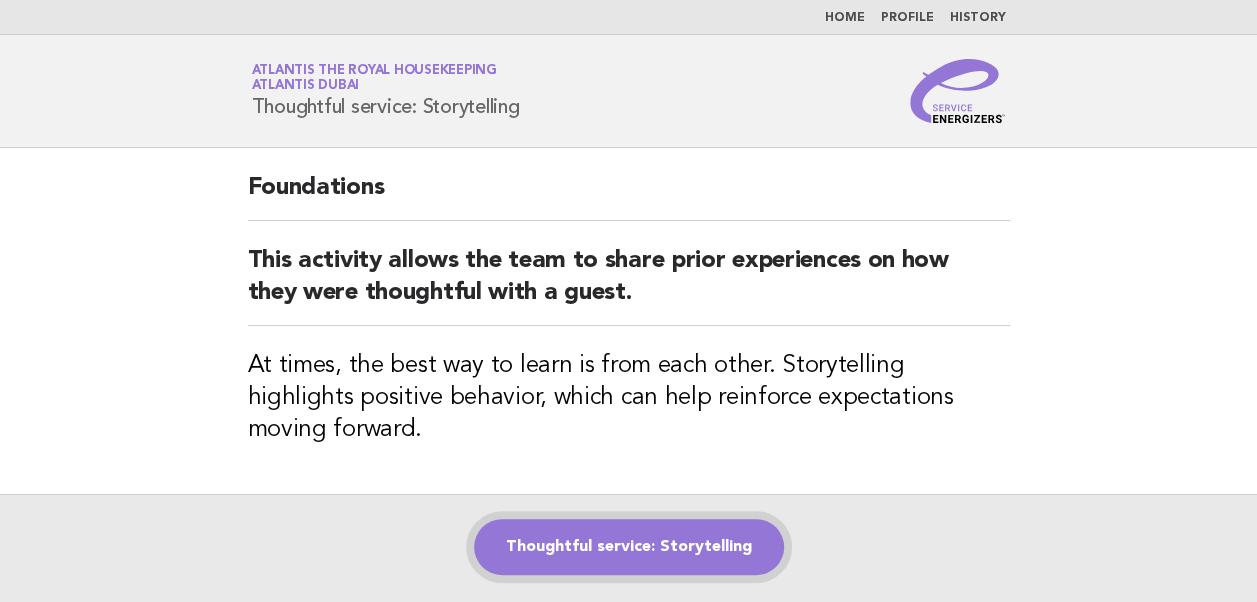 click on "Thoughtful service: Storytelling" at bounding box center (629, 547) 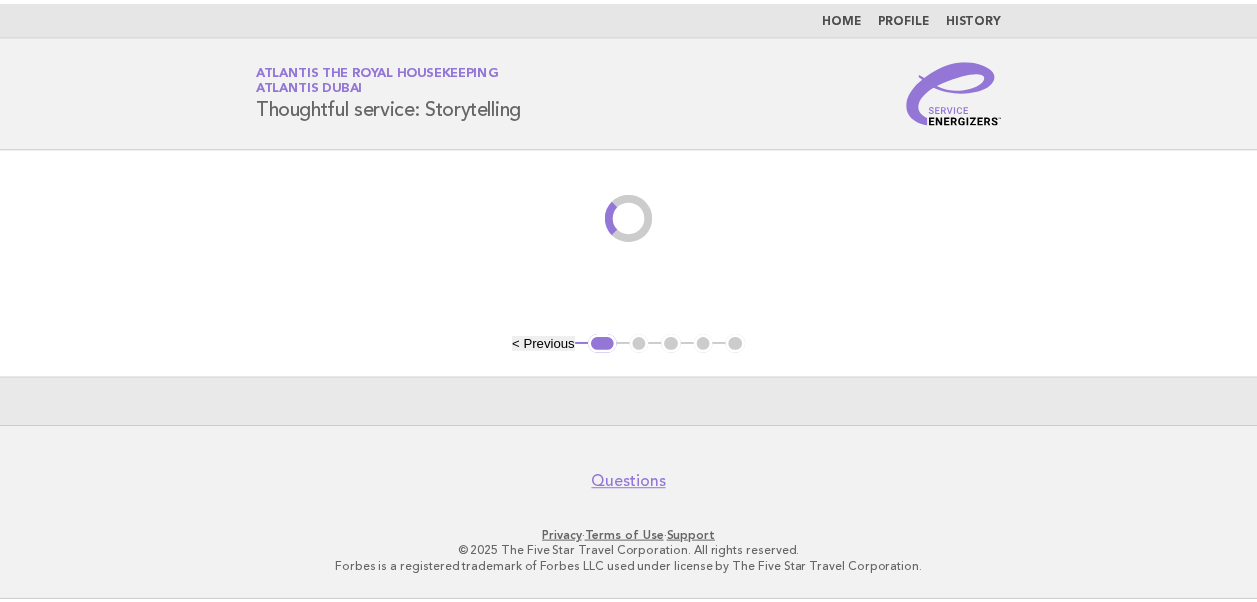 scroll, scrollTop: 0, scrollLeft: 0, axis: both 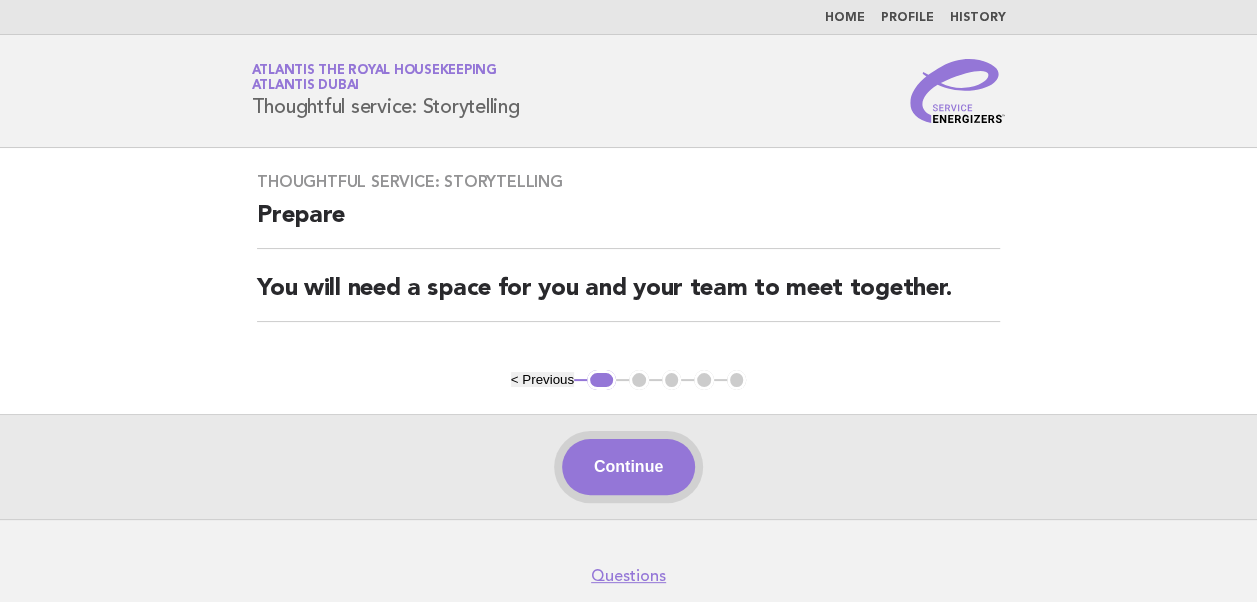 click on "Continue" at bounding box center (628, 467) 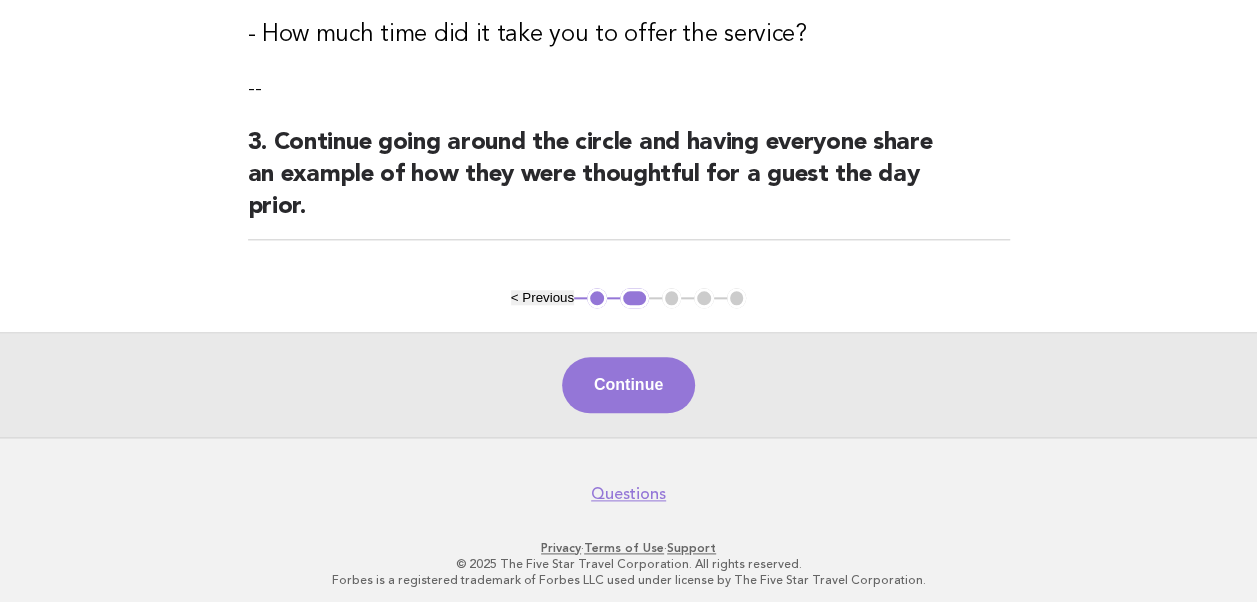 scroll, scrollTop: 997, scrollLeft: 0, axis: vertical 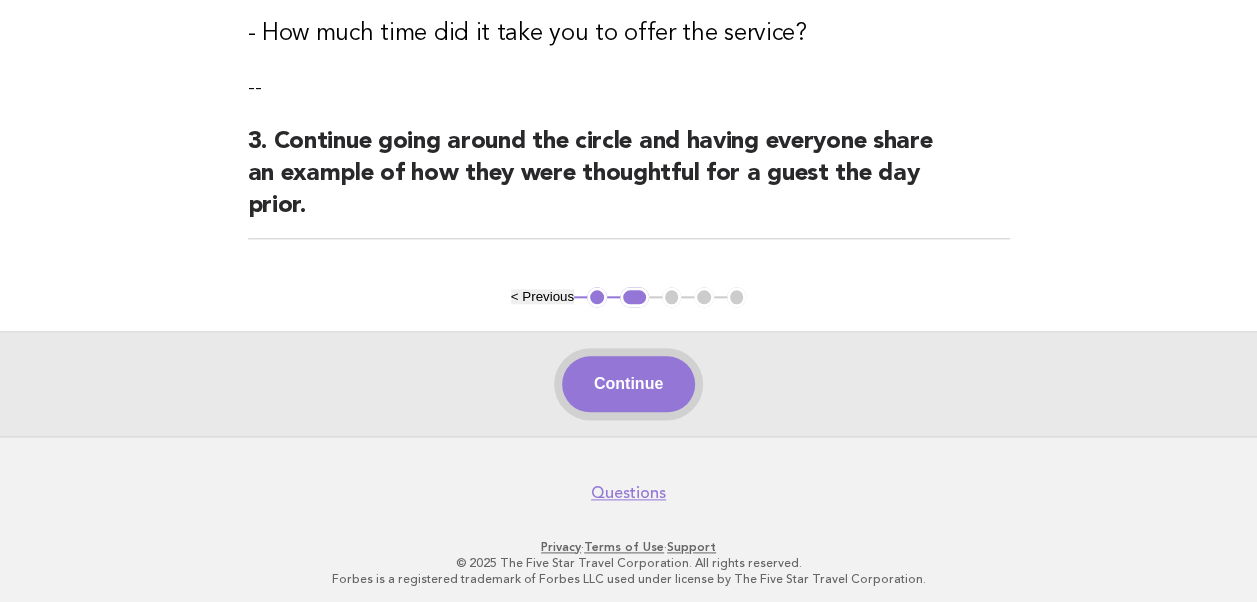 click on "Continue" at bounding box center [628, 384] 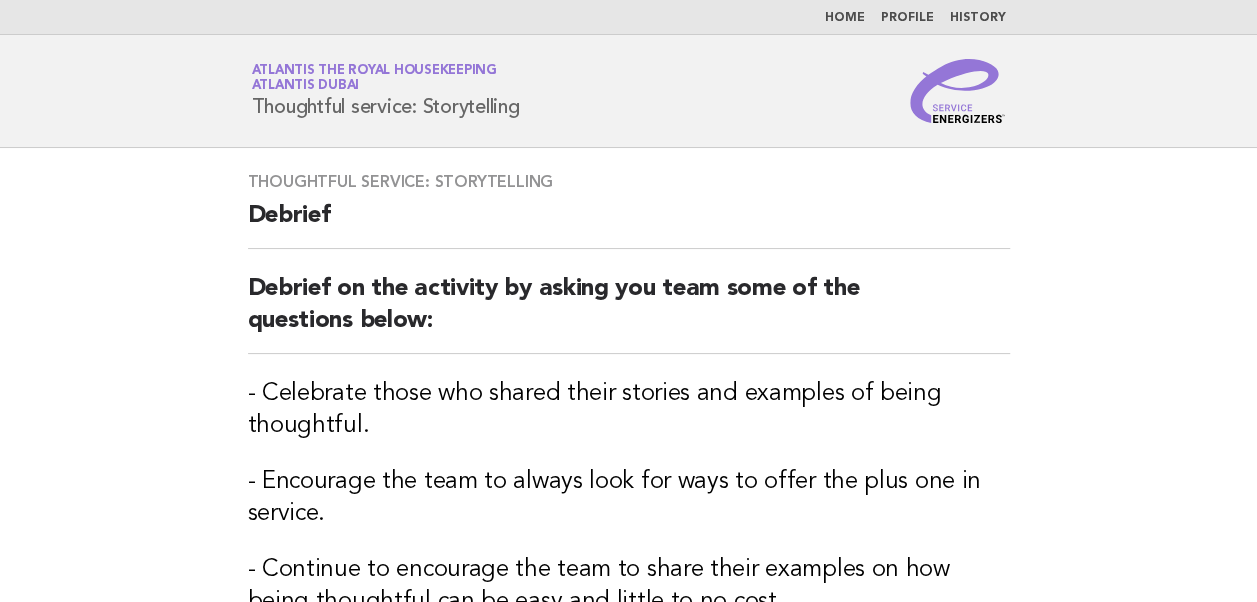 scroll, scrollTop: 384, scrollLeft: 0, axis: vertical 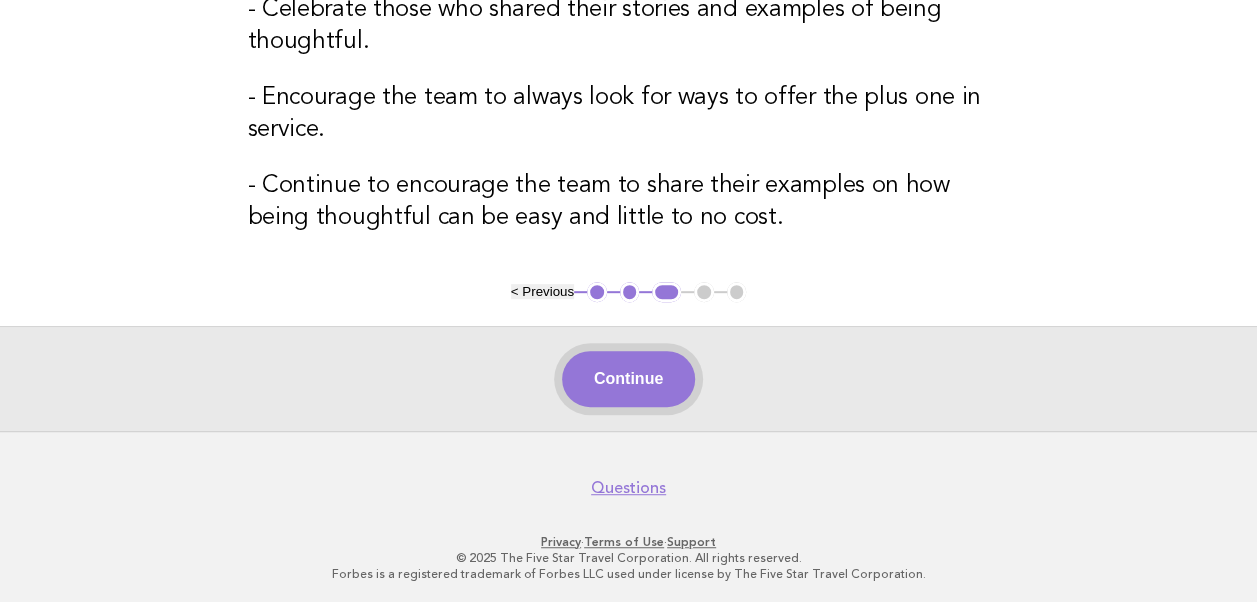 click on "Continue" at bounding box center (628, 379) 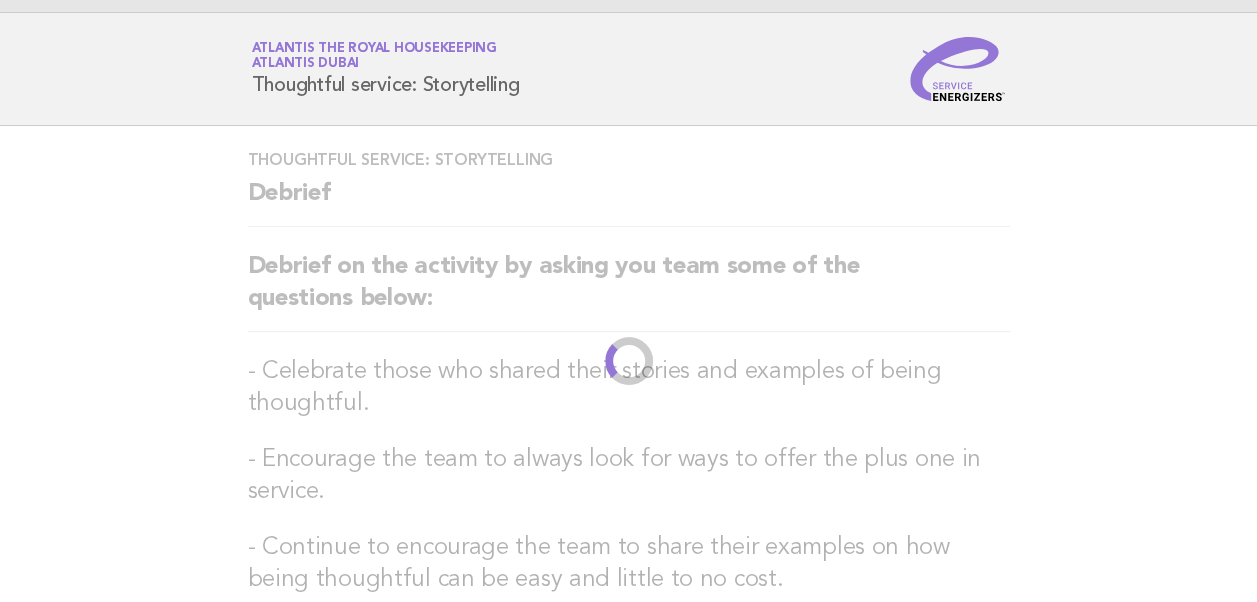 scroll, scrollTop: 0, scrollLeft: 0, axis: both 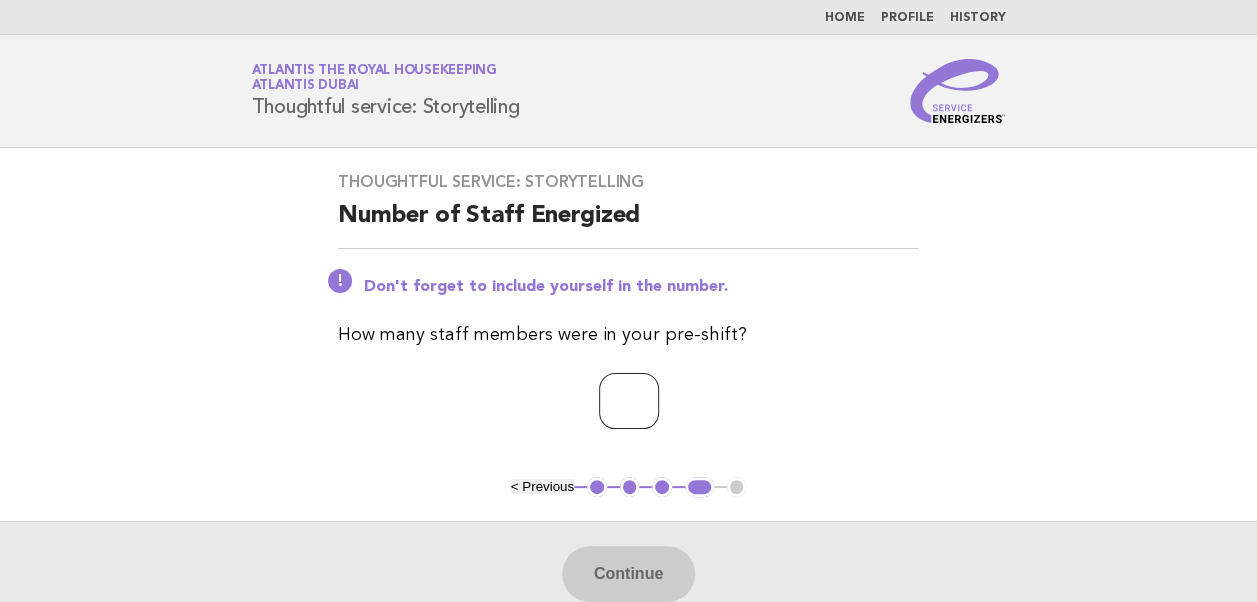 click at bounding box center (629, 401) 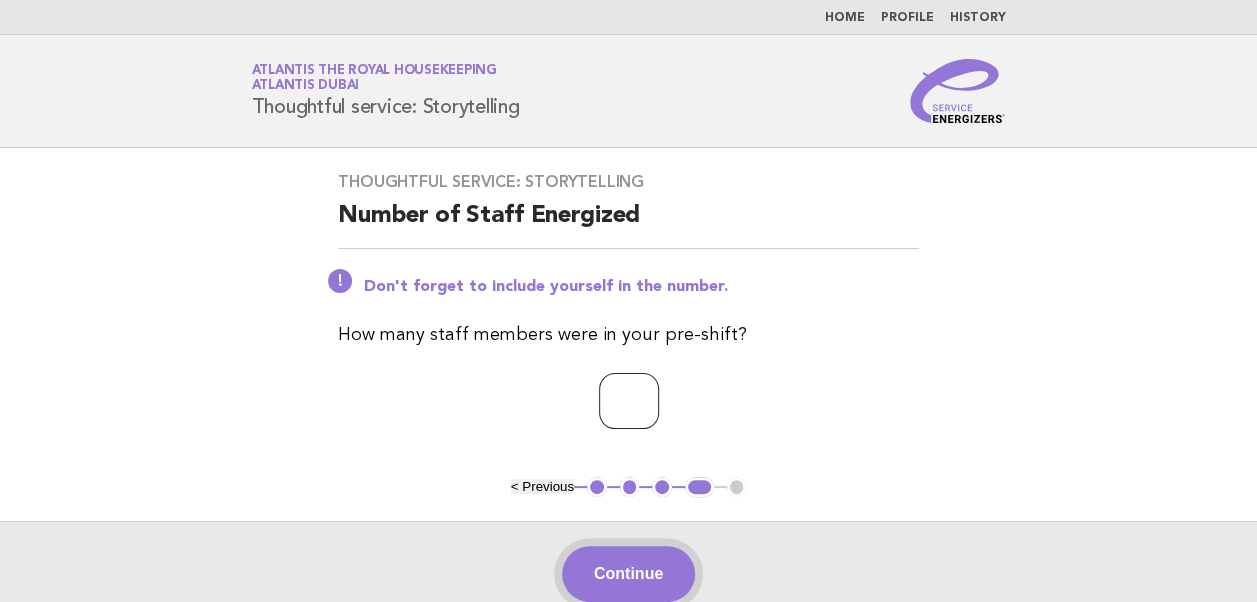 type on "**" 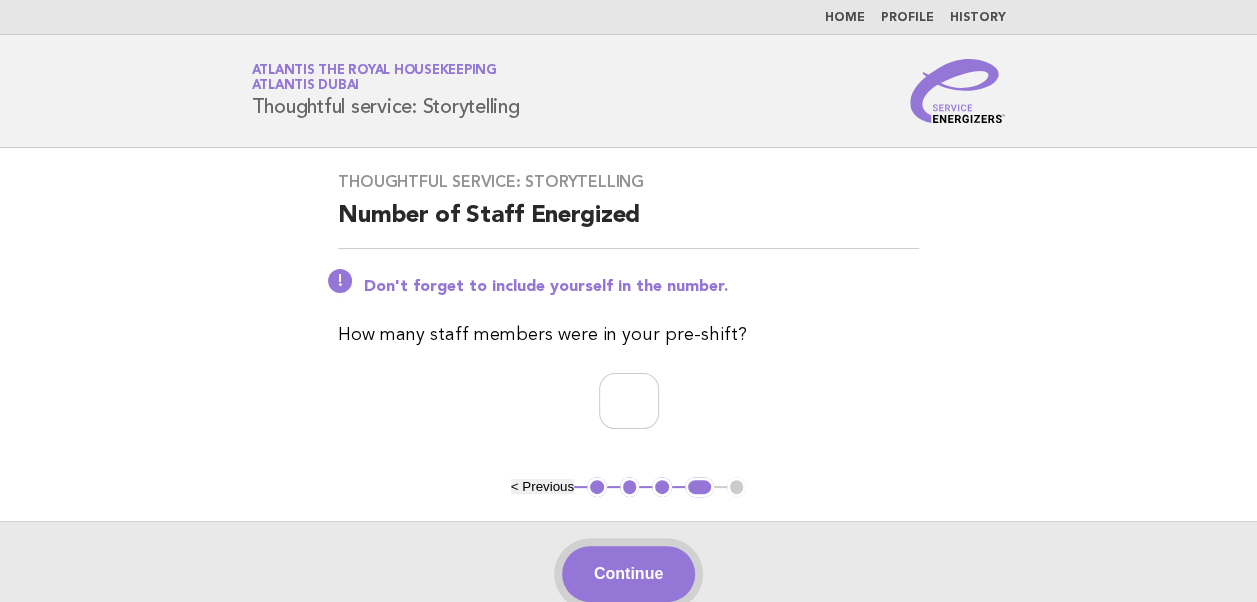 click on "Continue" at bounding box center (628, 574) 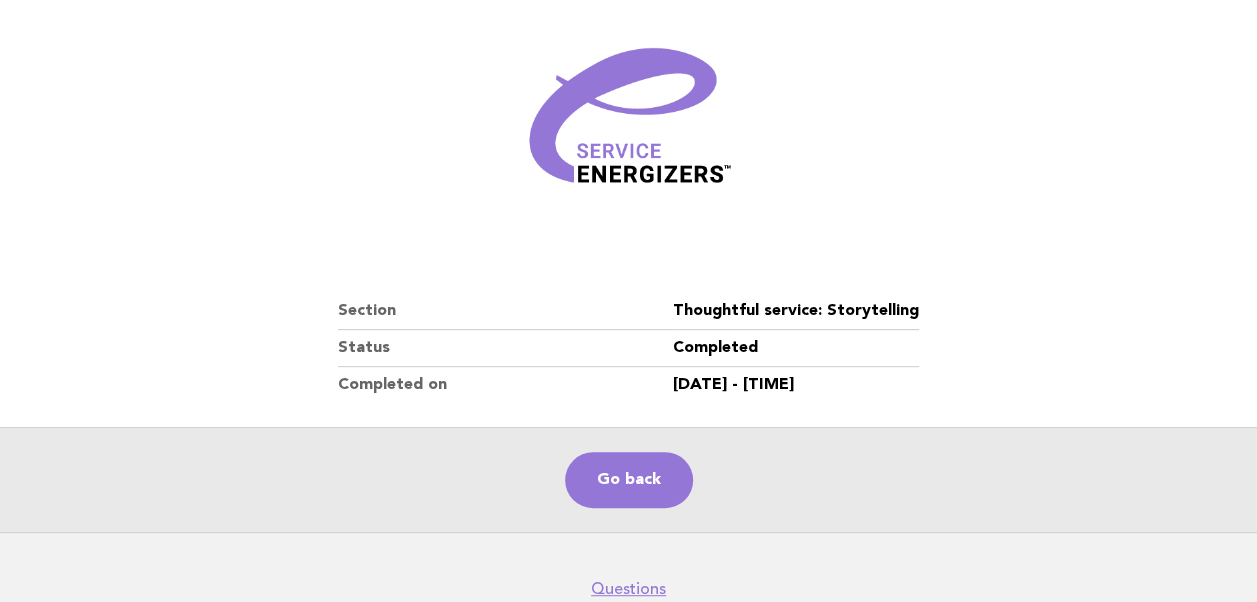 scroll, scrollTop: 0, scrollLeft: 0, axis: both 